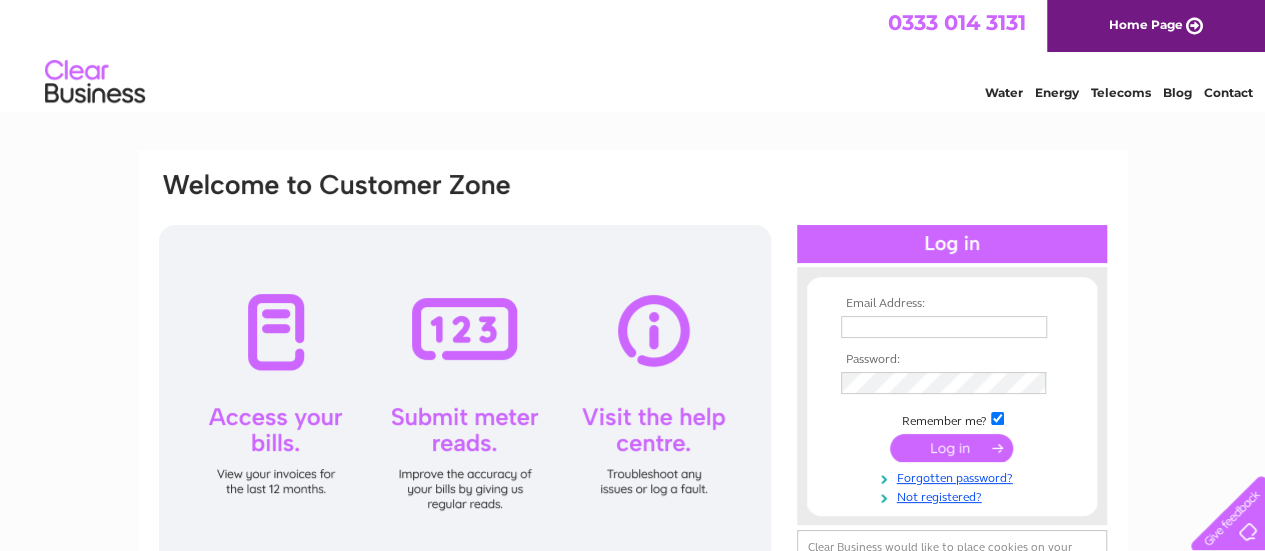 scroll, scrollTop: 0, scrollLeft: 0, axis: both 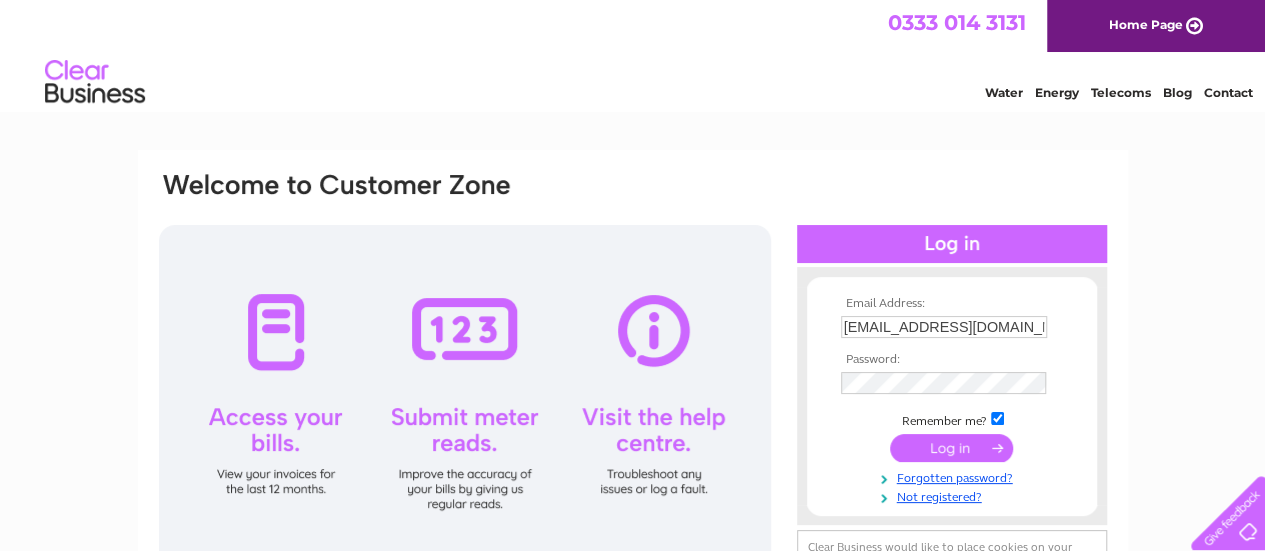 click at bounding box center (951, 448) 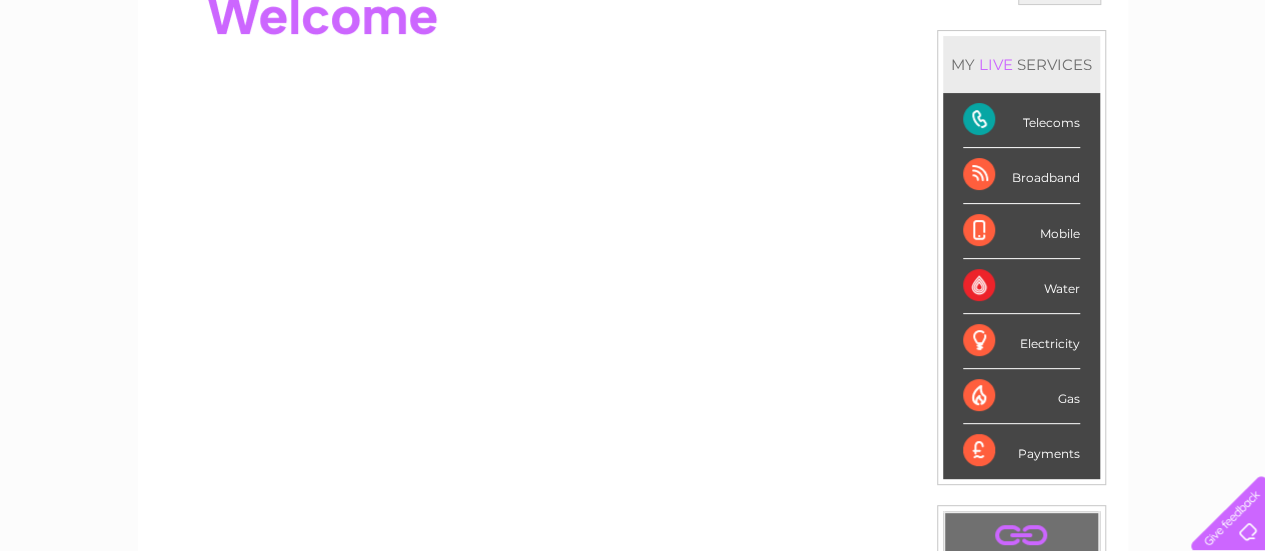 scroll, scrollTop: 0, scrollLeft: 0, axis: both 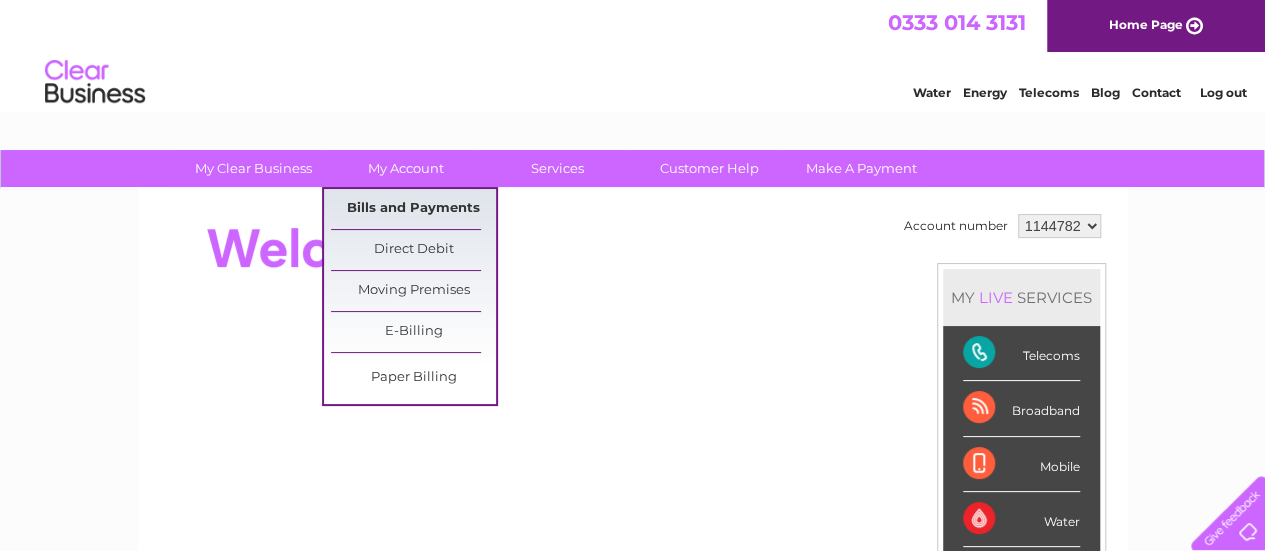 click on "Bills and Payments" at bounding box center (413, 209) 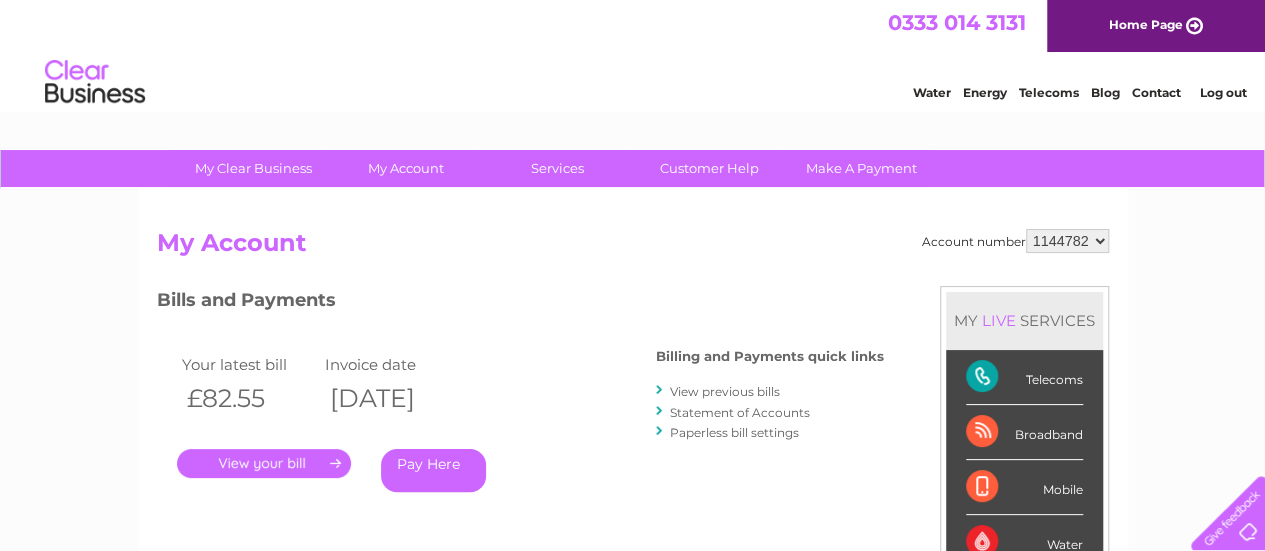 scroll, scrollTop: 0, scrollLeft: 0, axis: both 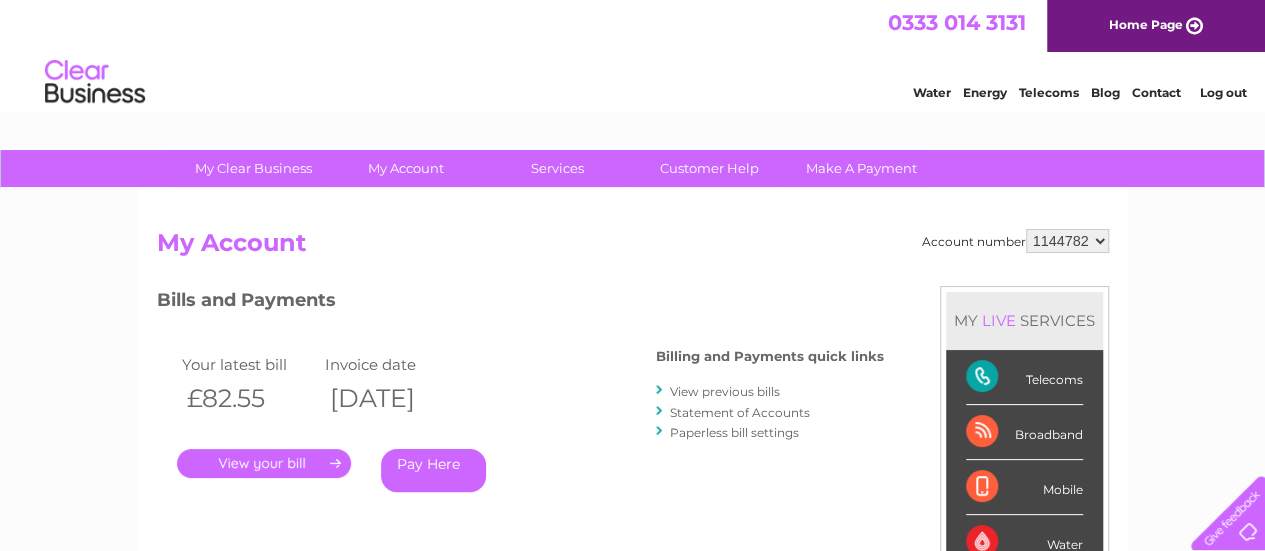 click on "." at bounding box center [264, 463] 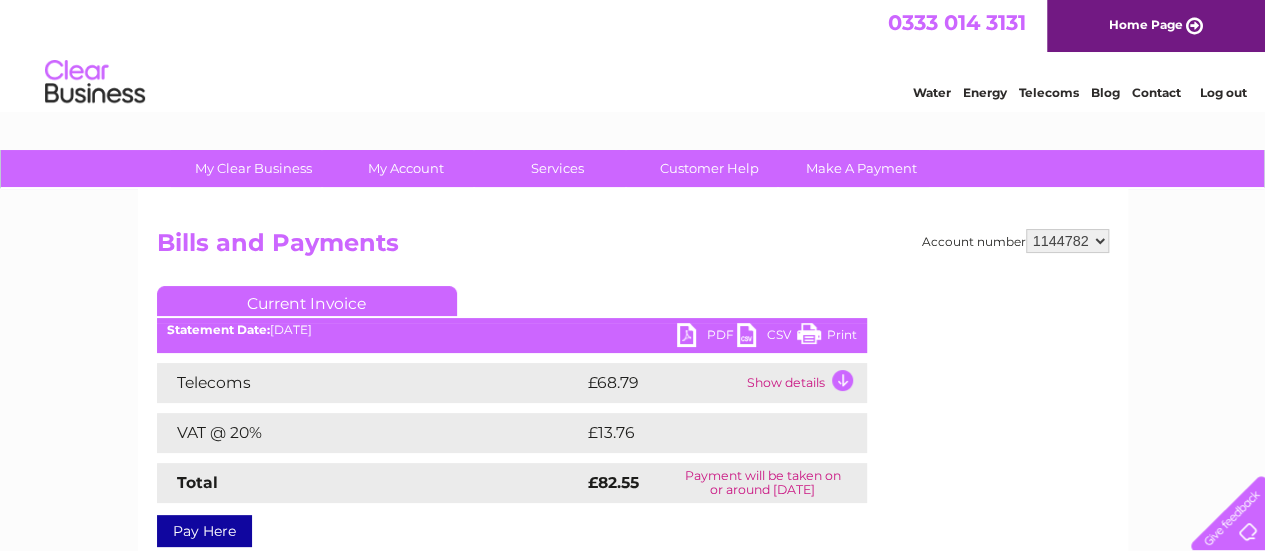 scroll, scrollTop: 0, scrollLeft: 0, axis: both 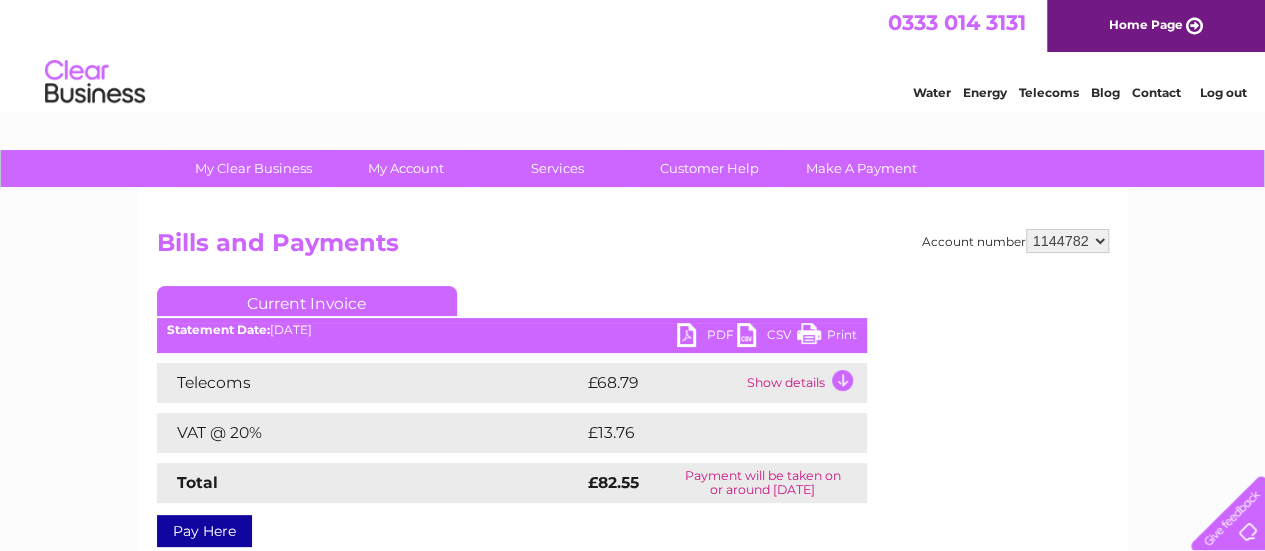 click on "PDF" at bounding box center [707, 337] 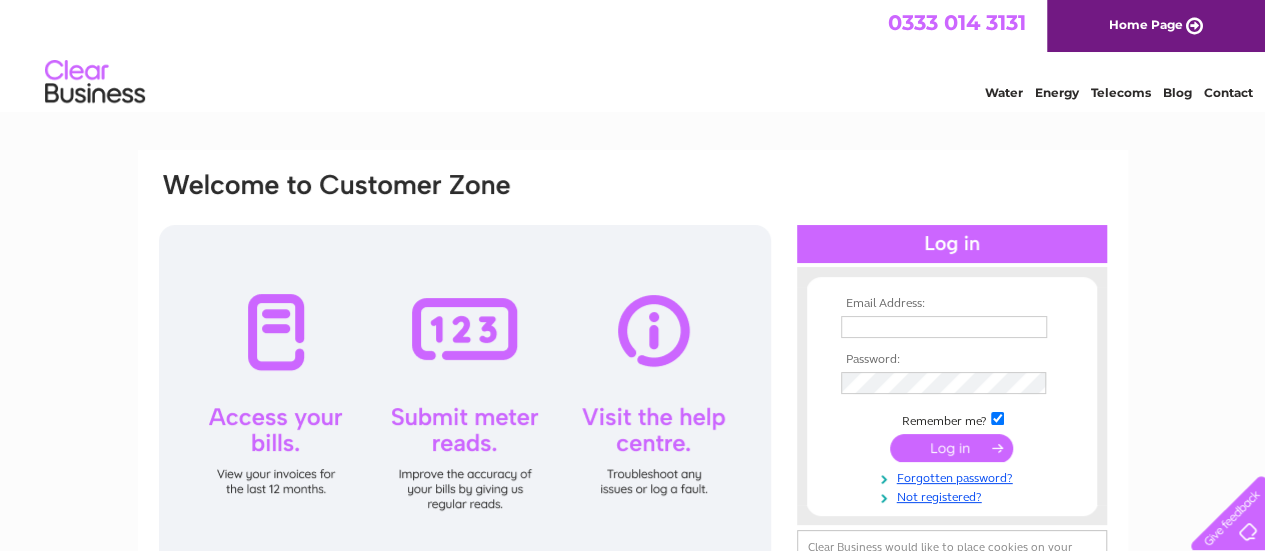 scroll, scrollTop: 0, scrollLeft: 0, axis: both 